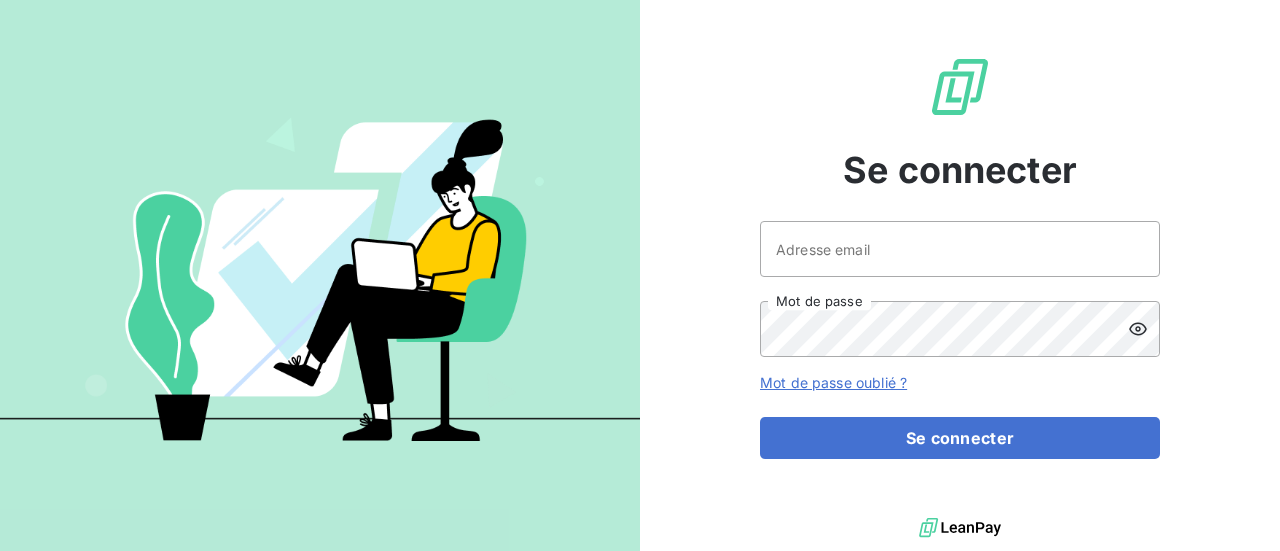 scroll, scrollTop: 0, scrollLeft: 0, axis: both 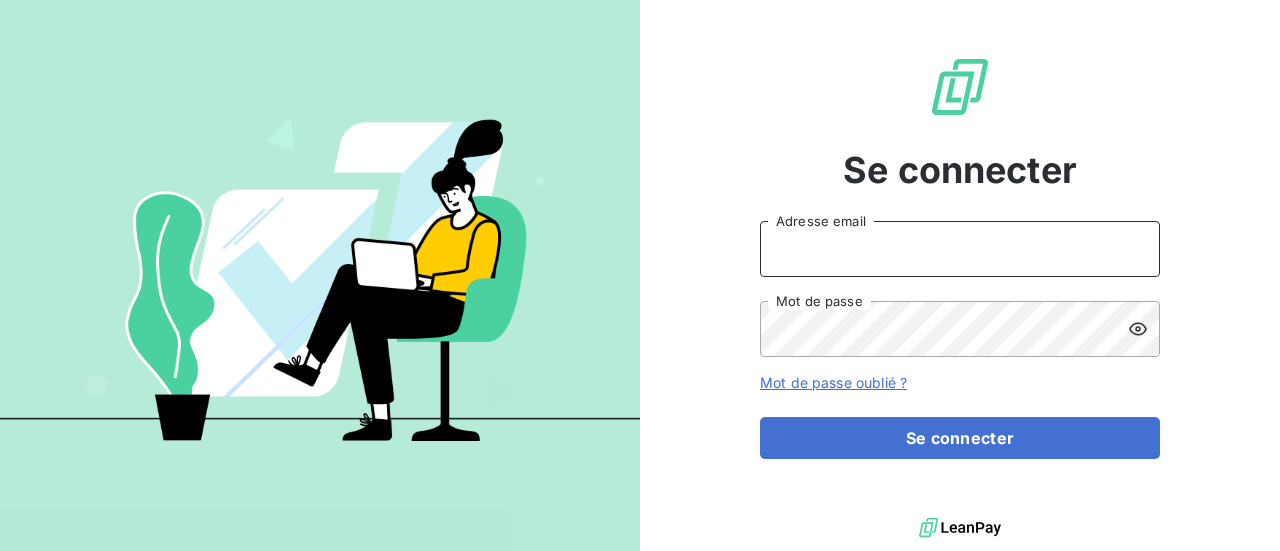 click on "Adresse email" at bounding box center [960, 249] 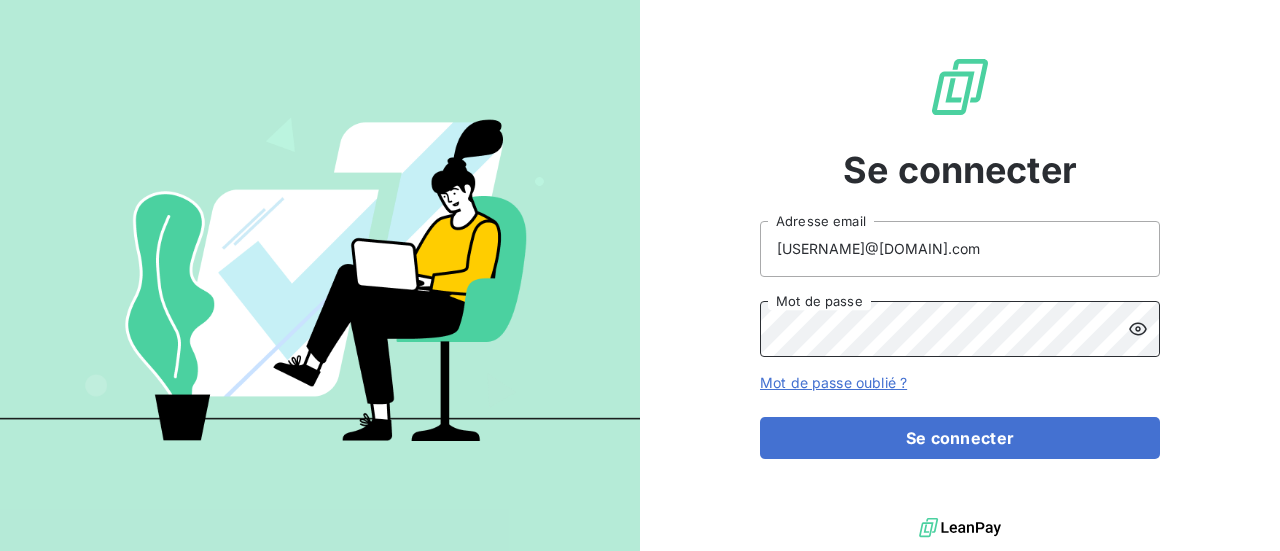 click on "Se connecter" at bounding box center [960, 438] 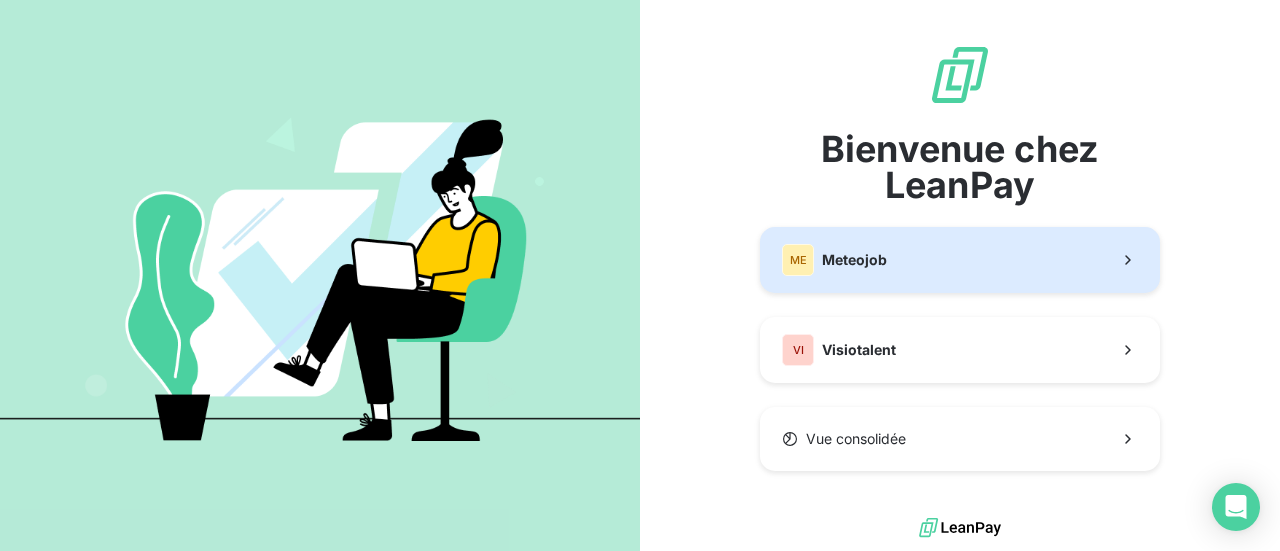 click on "ME Meteojob" at bounding box center (960, 260) 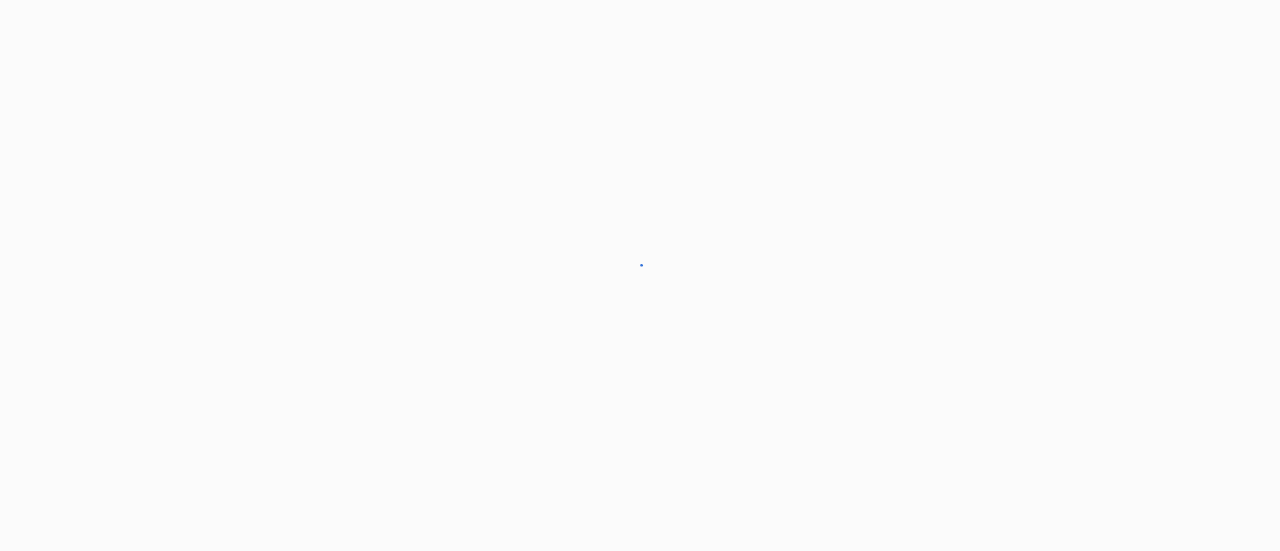 scroll, scrollTop: 0, scrollLeft: 0, axis: both 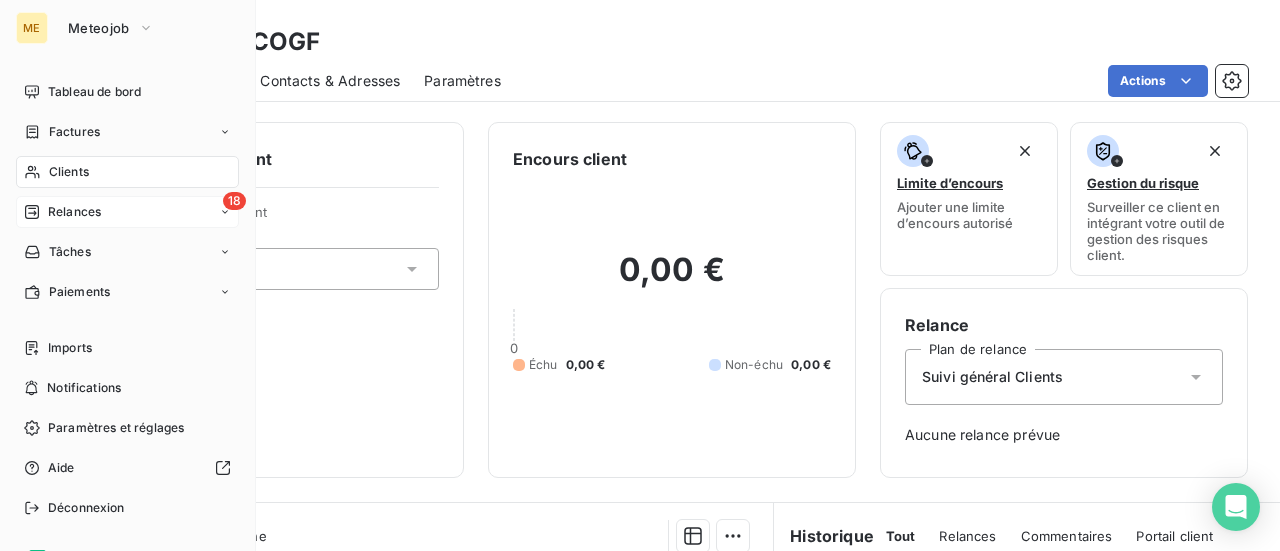click on "Relances" at bounding box center [74, 212] 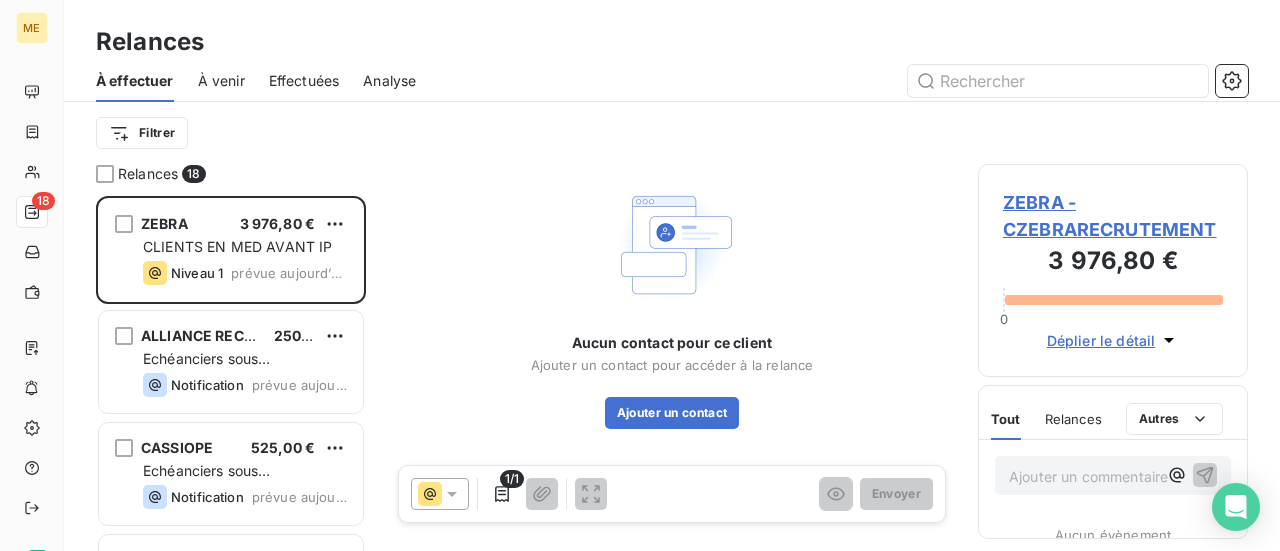 scroll, scrollTop: 16, scrollLeft: 16, axis: both 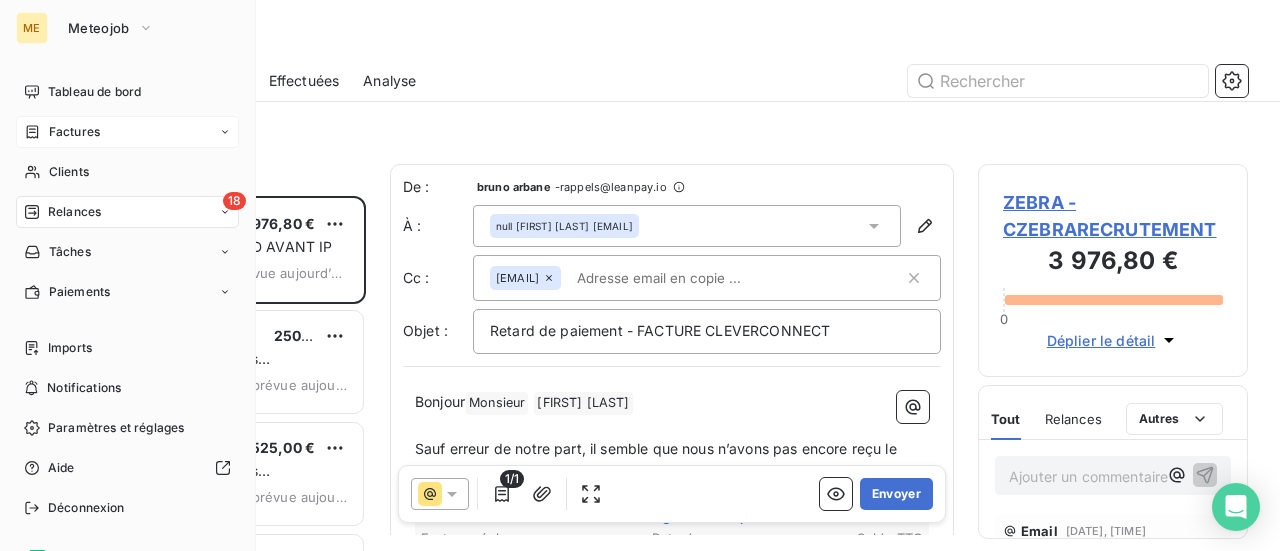click on "Factures" at bounding box center [74, 132] 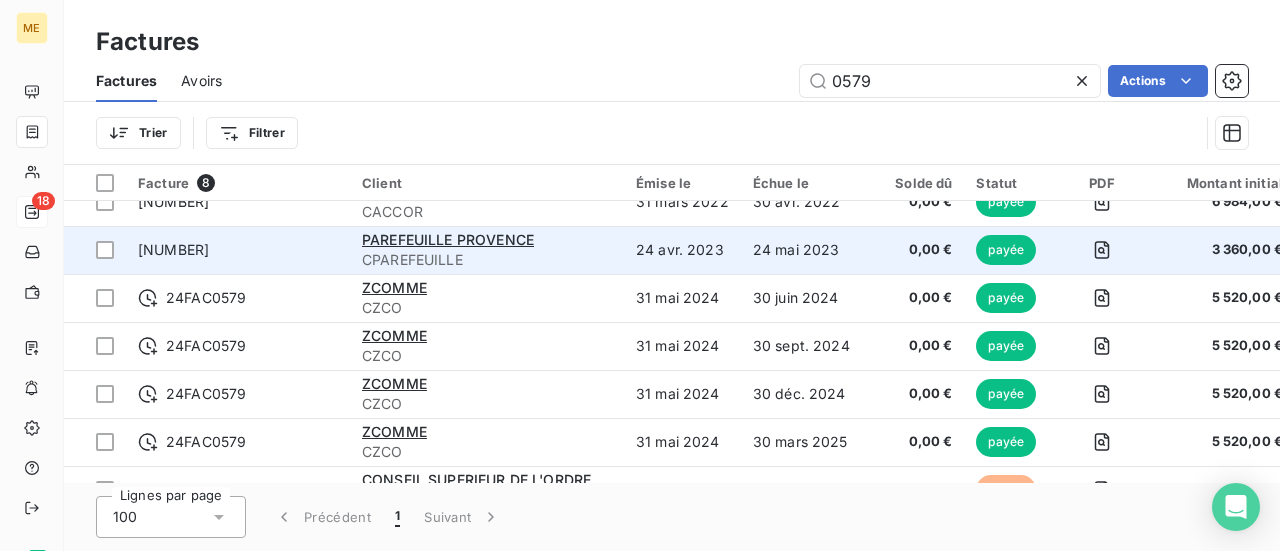 scroll, scrollTop: 110, scrollLeft: 0, axis: vertical 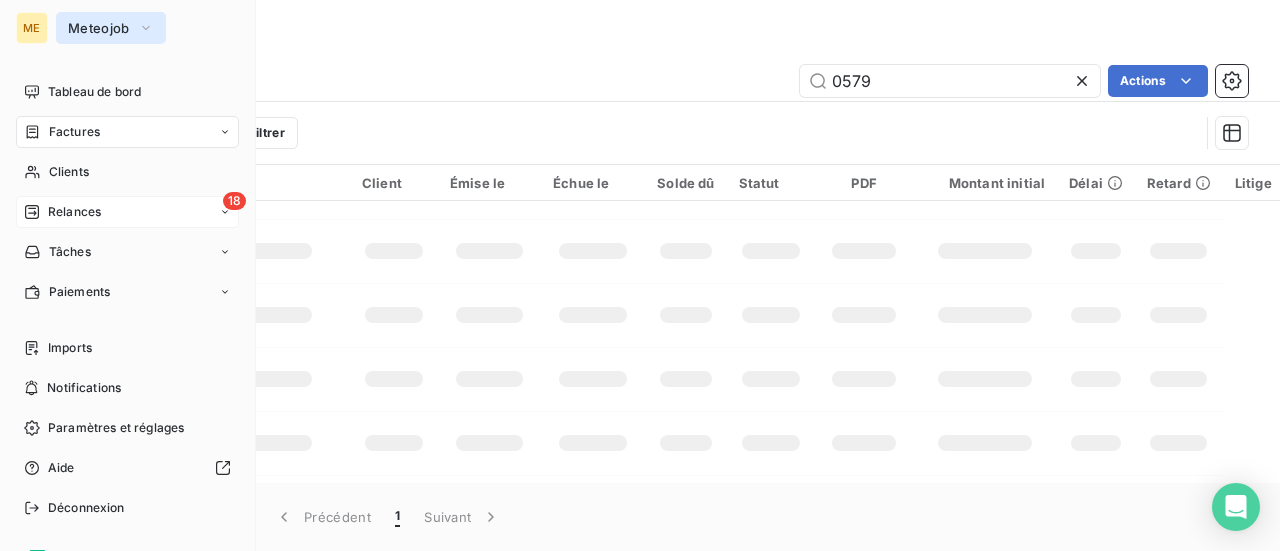 click on "Meteojob" at bounding box center [99, 28] 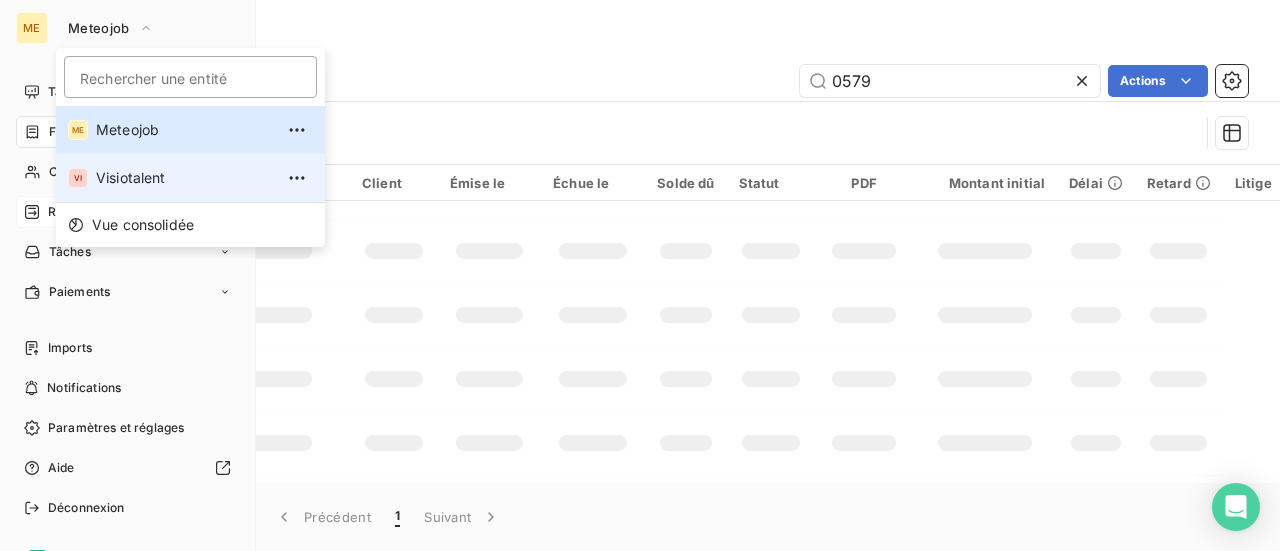 click on "Visiotalent" at bounding box center (184, 178) 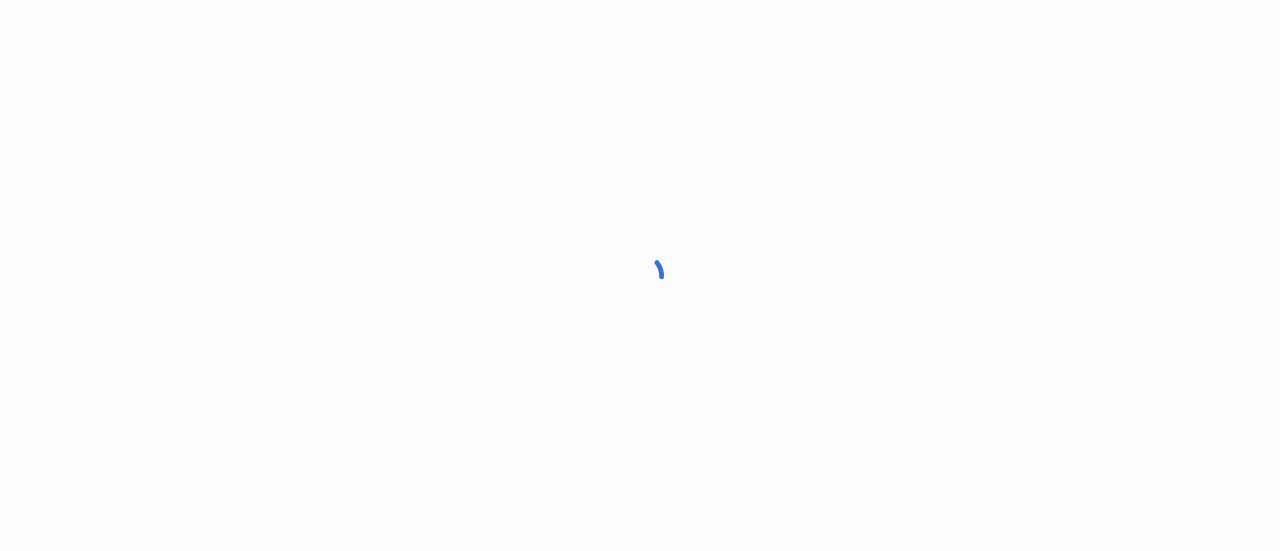 scroll, scrollTop: 0, scrollLeft: 0, axis: both 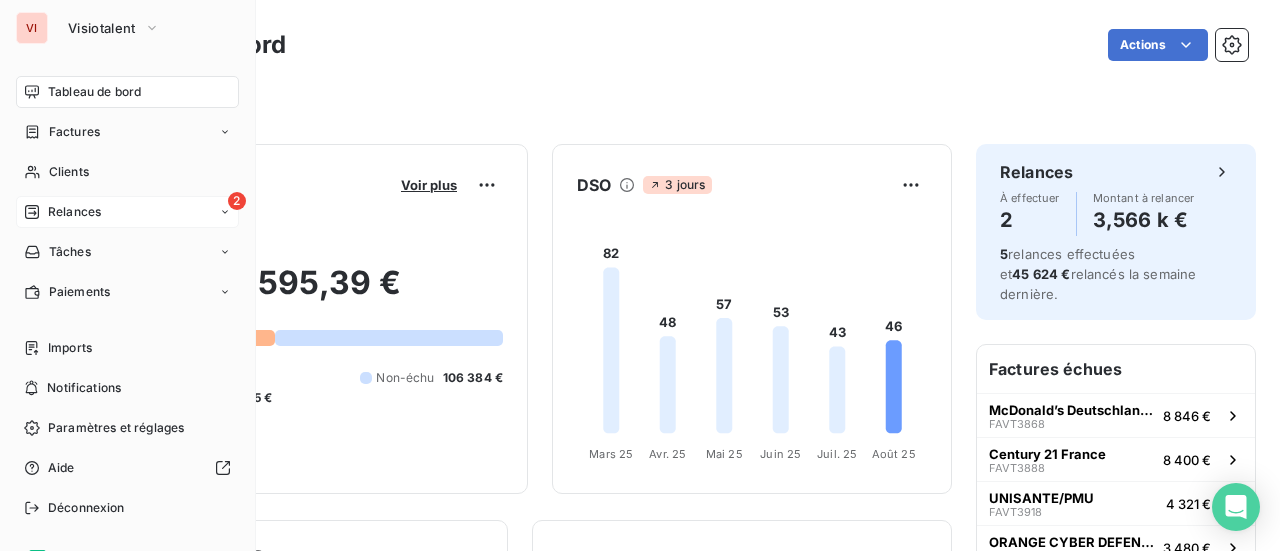click on "Relances" at bounding box center [74, 212] 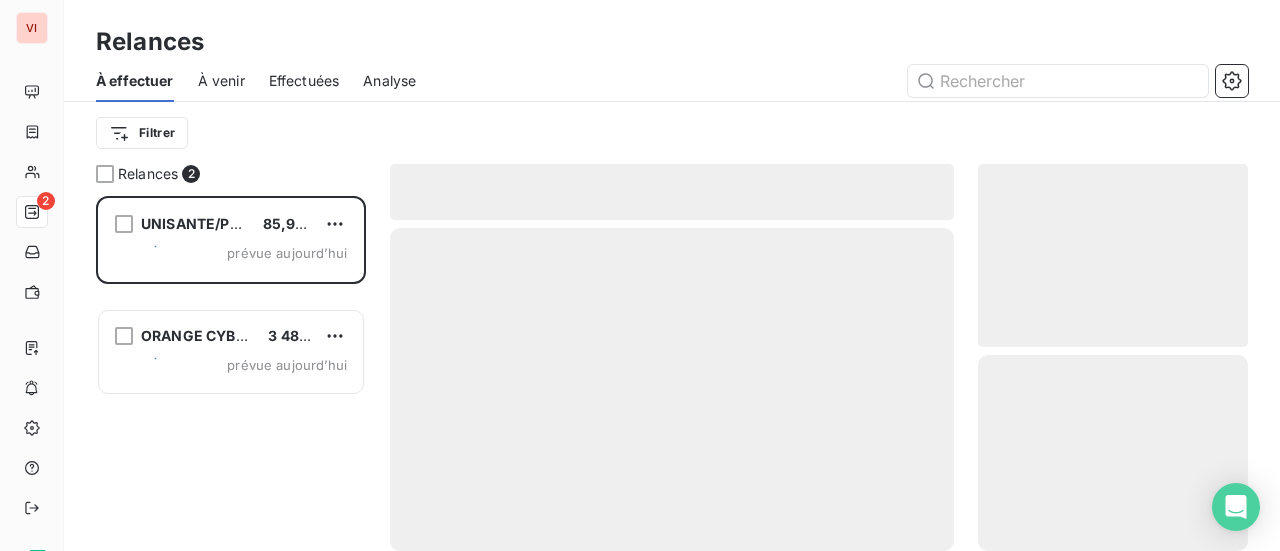 scroll, scrollTop: 16, scrollLeft: 16, axis: both 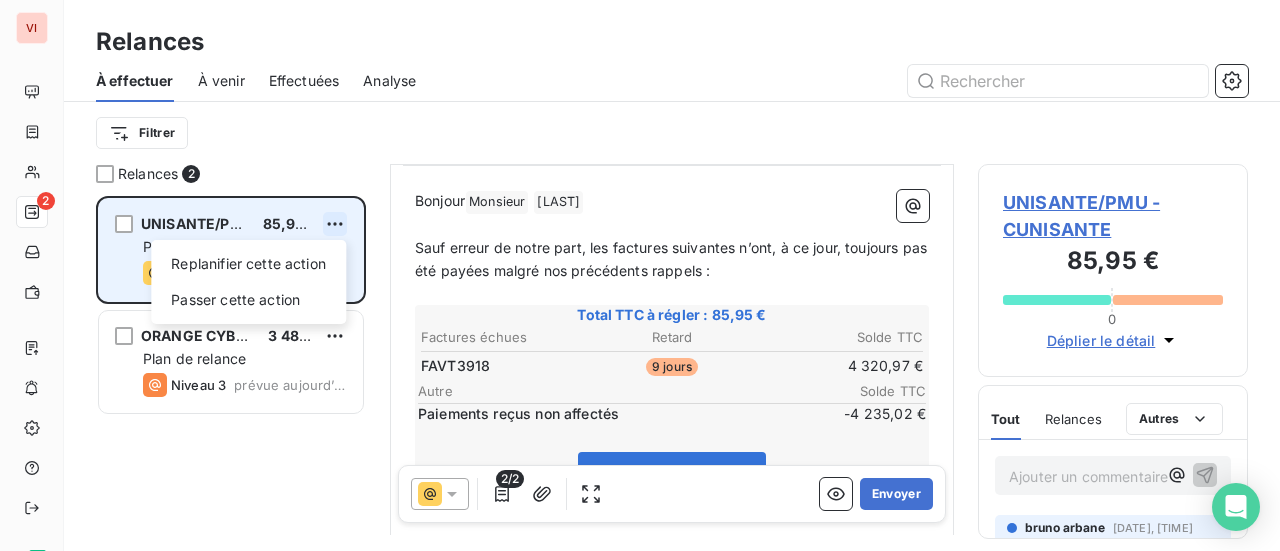 click on "VI 2 Relances À effectuer À venir Effectuées Analyse Filtrer Relances 2 UNISANTE/PMU [PRICE] Replanifier cette action Passer cette action Plan de relance Niveau 2 prévue aujourd’hui ORANGE CYBER DEFENSE [PRICE] Plan de relance Niveau 3 prévue aujourd’hui De : [FIRST] [LAST] - rappels@leanpay.io À : [FIRST] [LAST]   [EMAIL] Cc : [EMAIL] Objet : VISIOTALENT - Retard de paiement 2e Relance Bonjour  Monsieur ﻿   [LAST] ﻿ ﻿ ﻿ Sauf erreur de notre part, les factures suivantes n’ont, à ce jour, toujours pas été payées malgré nos précédents rappels : ﻿ Total TTC à régler :   [PRICE] Factures échues Retard Solde TTC FAVT3918 9 jours   [PRICE] Autre Solde TTC Paiements reçus non affectés [PRICE] Voir et payer   la facture ﻿ ﻿ Dans l’intérêt de tous, nous vous serions reconnaissants de procéder au règlement de ces factures le plus rapidement possible. ﻿ Merci beaucoup ﻿ Cordialement, 2/2" at bounding box center [640, 275] 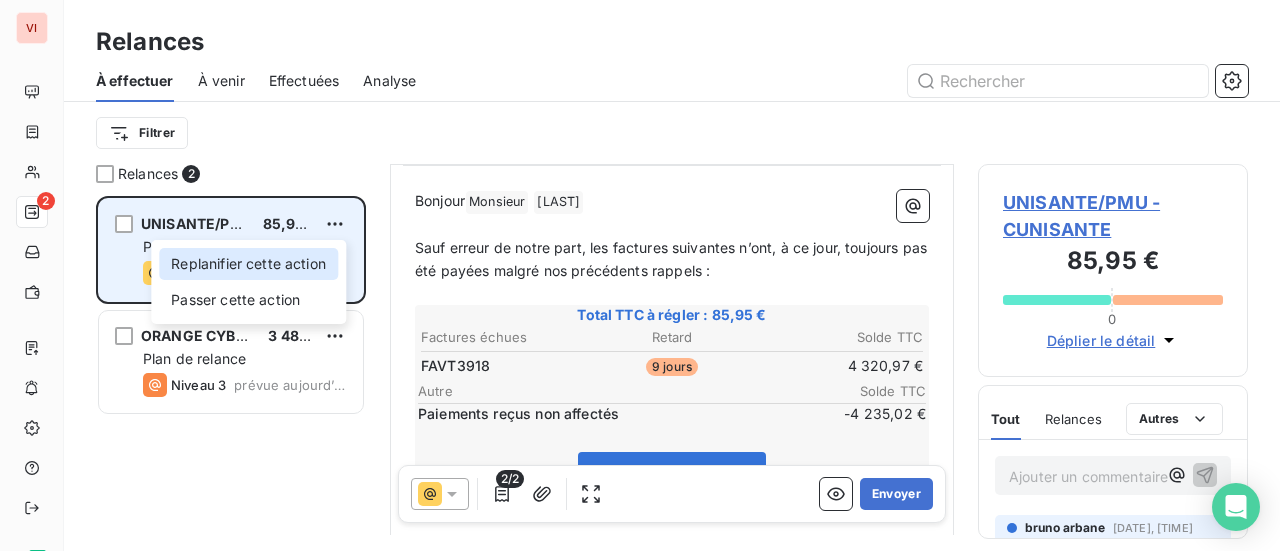 click on "Replanifier cette action" at bounding box center [248, 264] 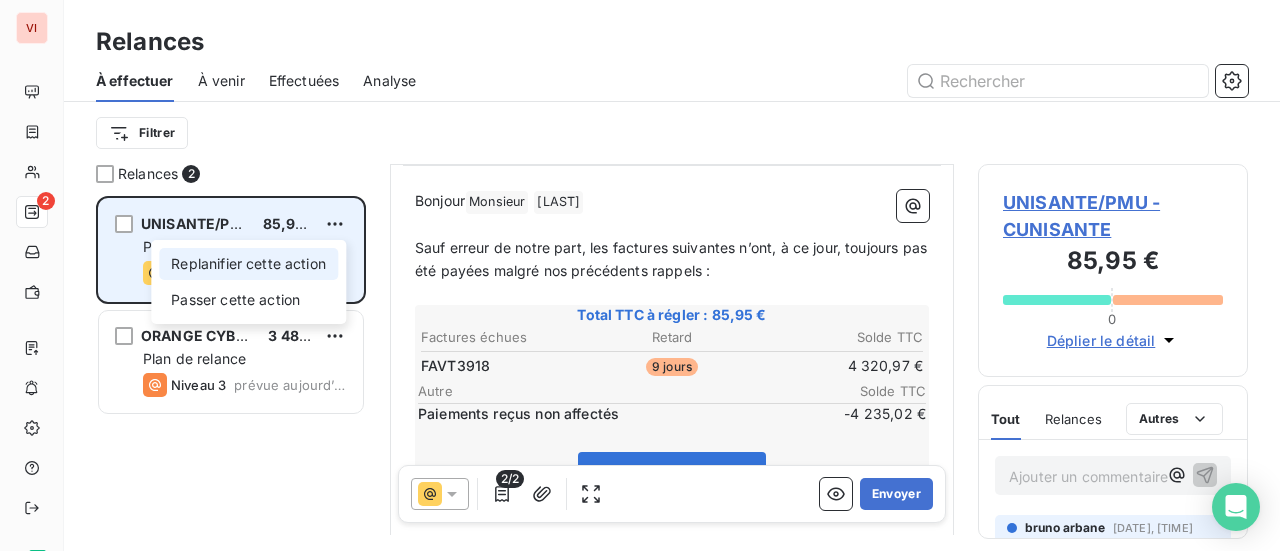 select on "7" 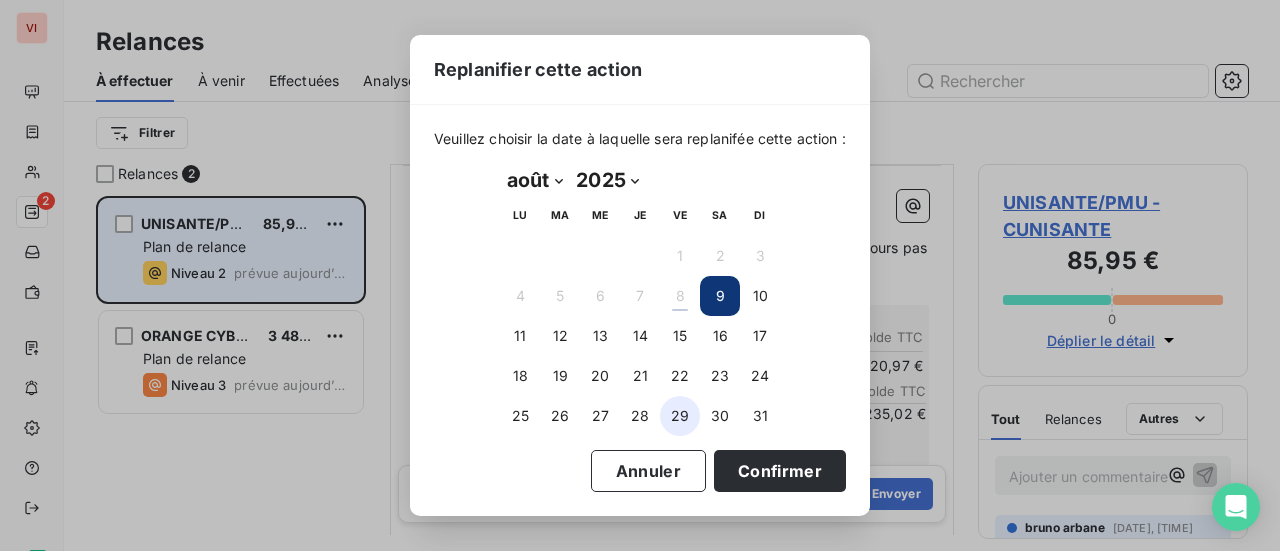 click on "29" at bounding box center [680, 416] 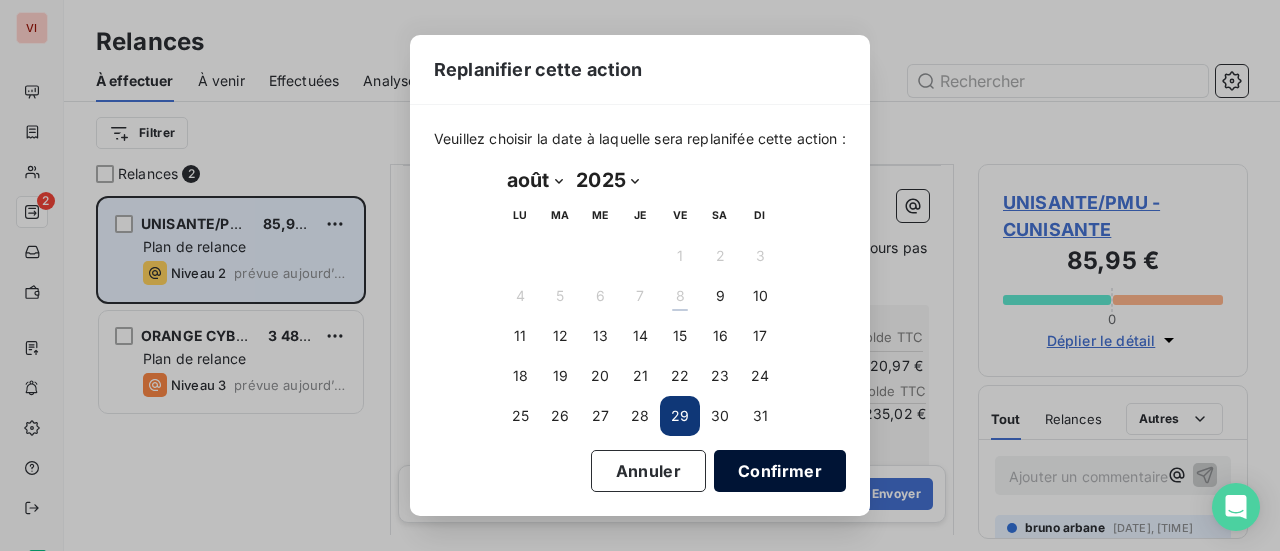 click on "Confirmer" at bounding box center (780, 471) 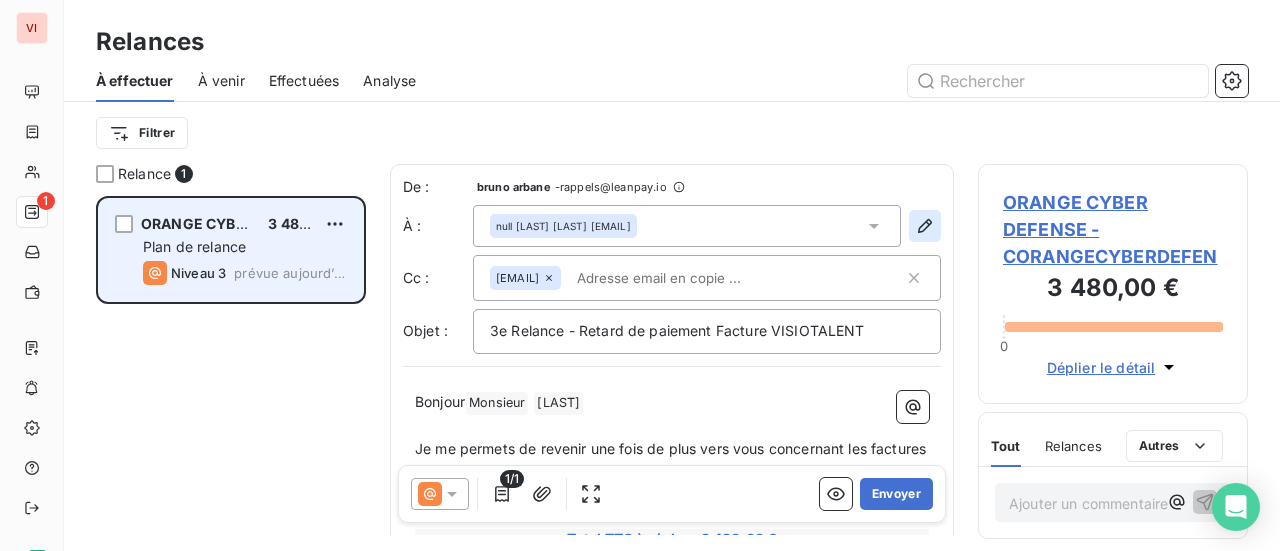 click 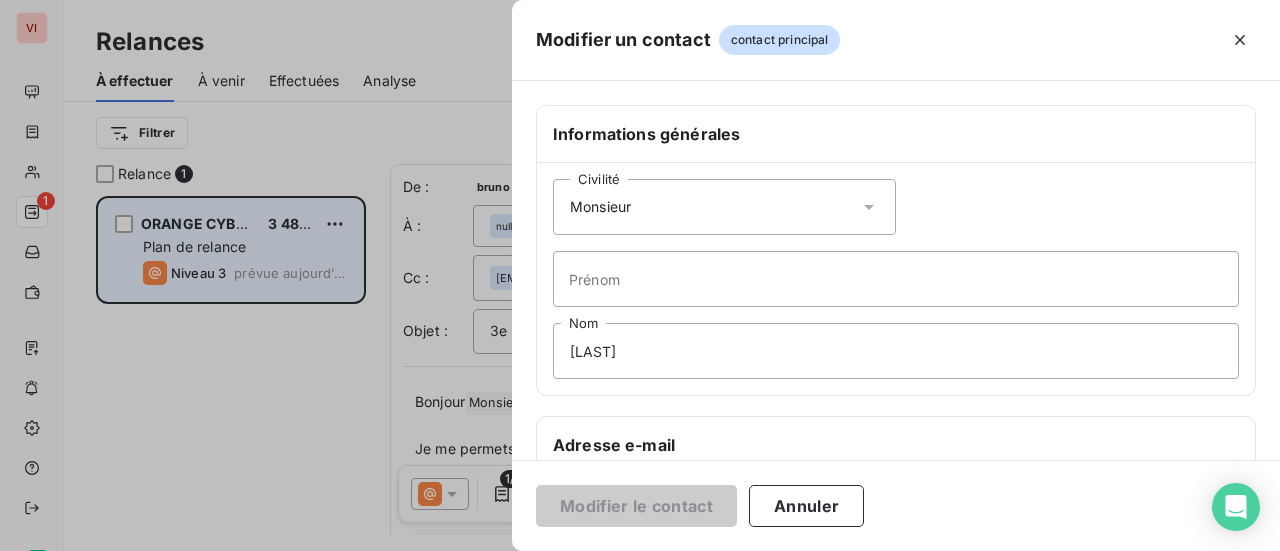 click 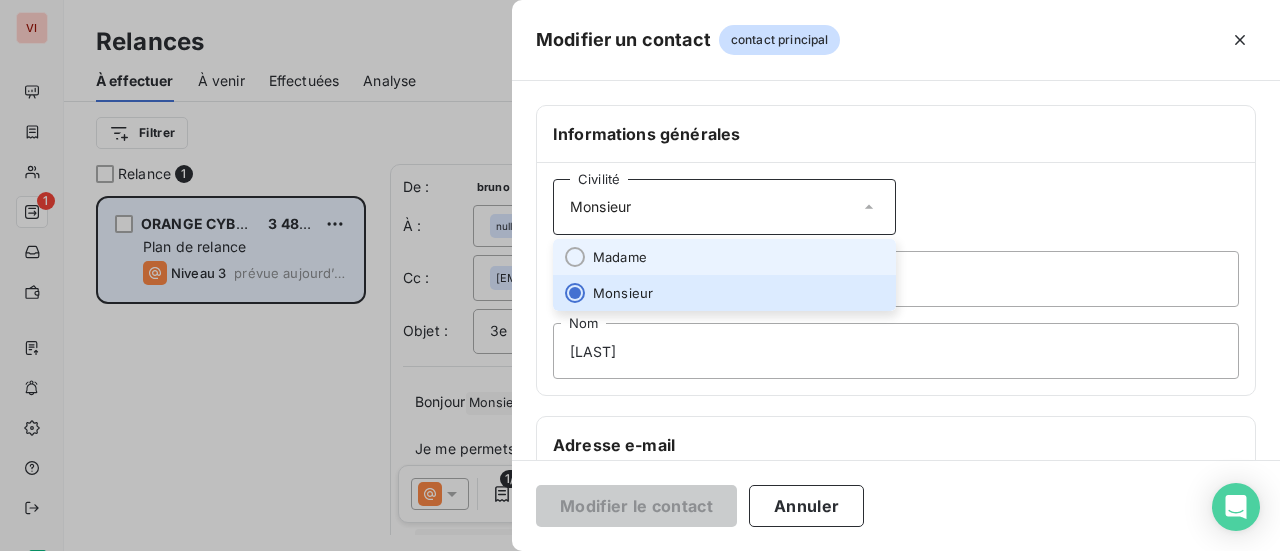 click on "Madame" at bounding box center [724, 257] 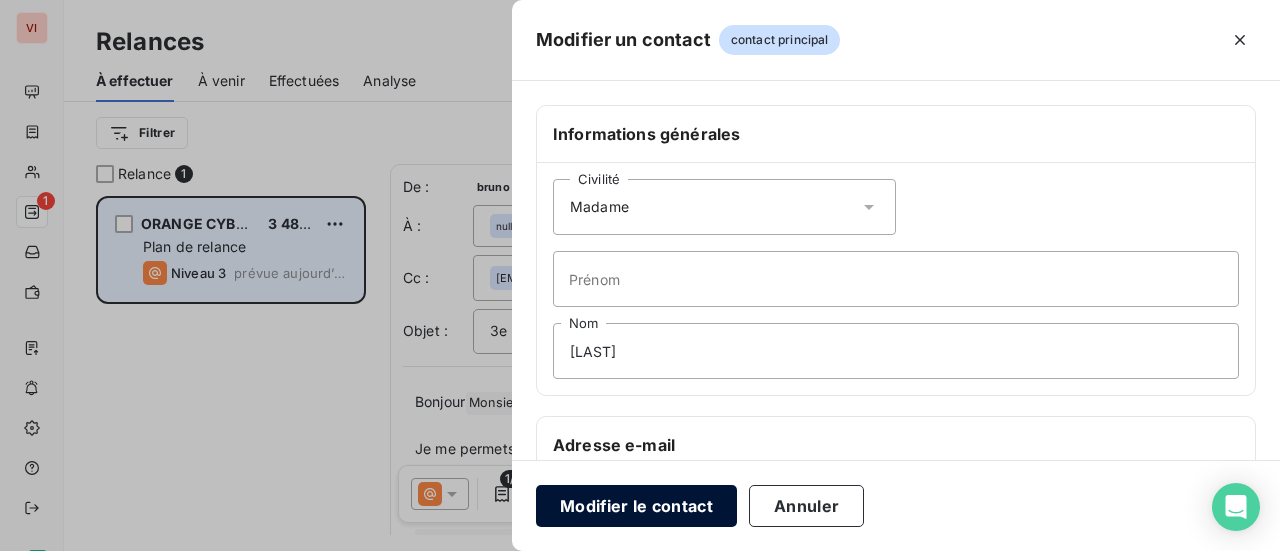 click on "Modifier le contact" at bounding box center [636, 506] 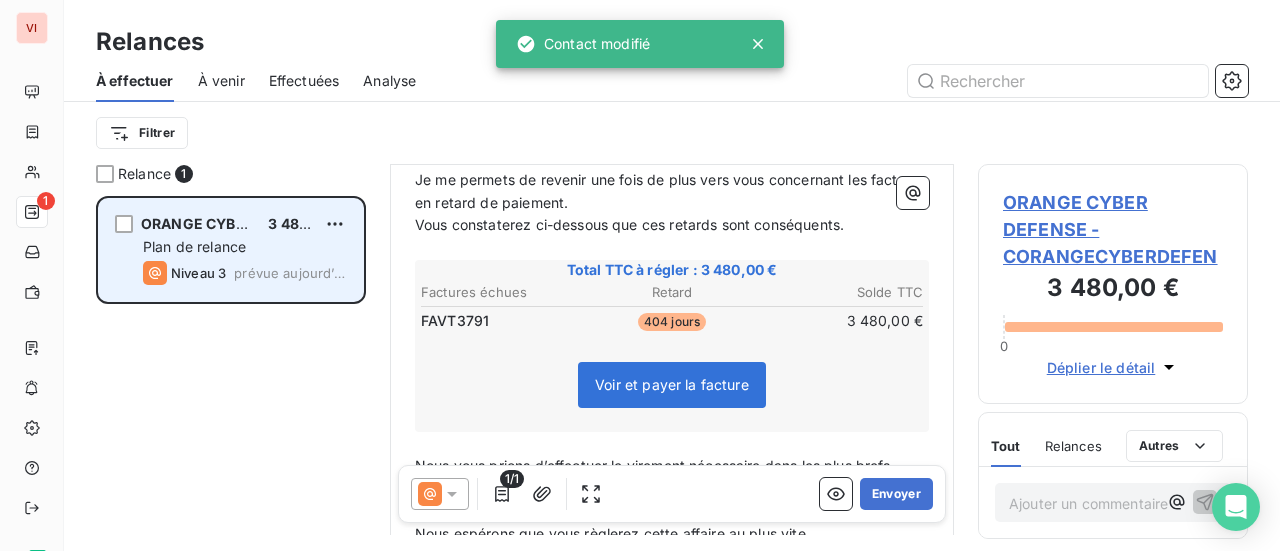 scroll, scrollTop: 302, scrollLeft: 0, axis: vertical 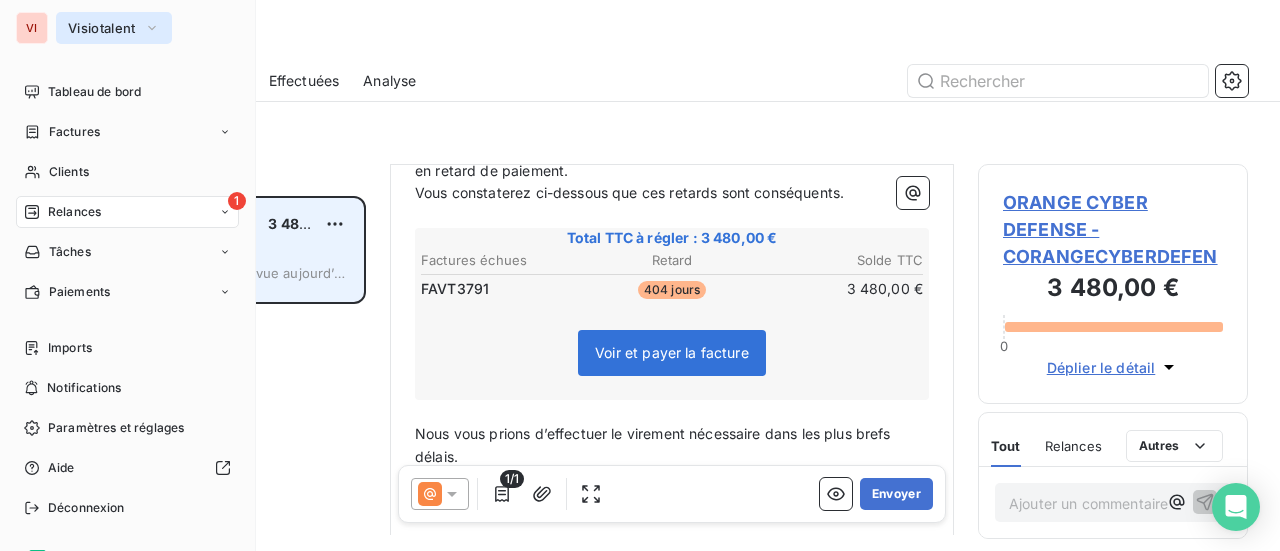 click on "Visiotalent" at bounding box center [114, 28] 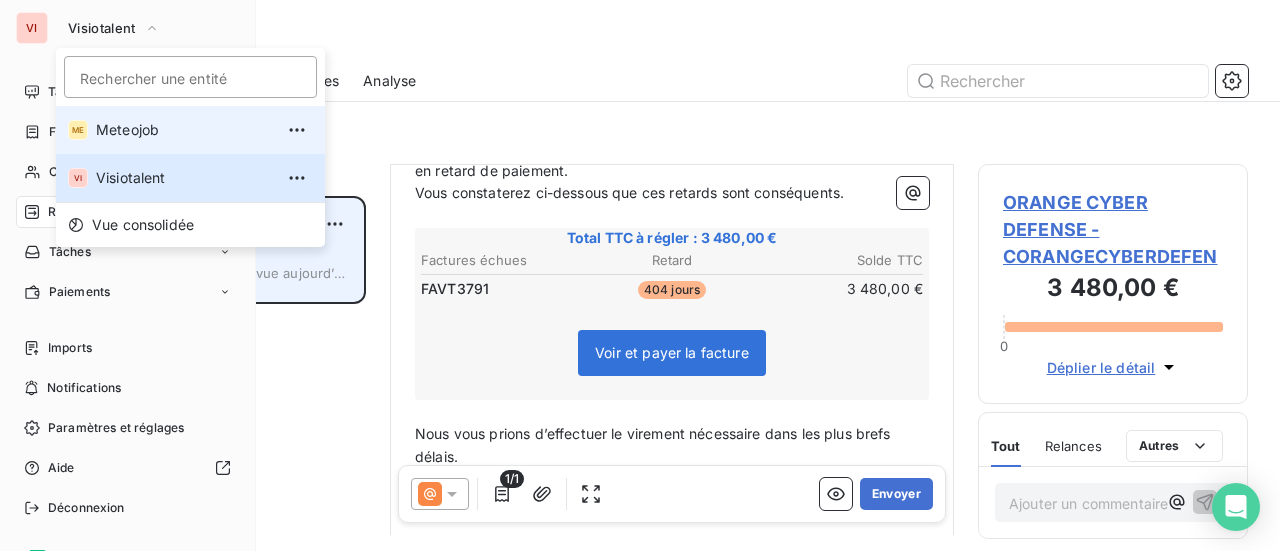click on "Meteojob" at bounding box center (184, 130) 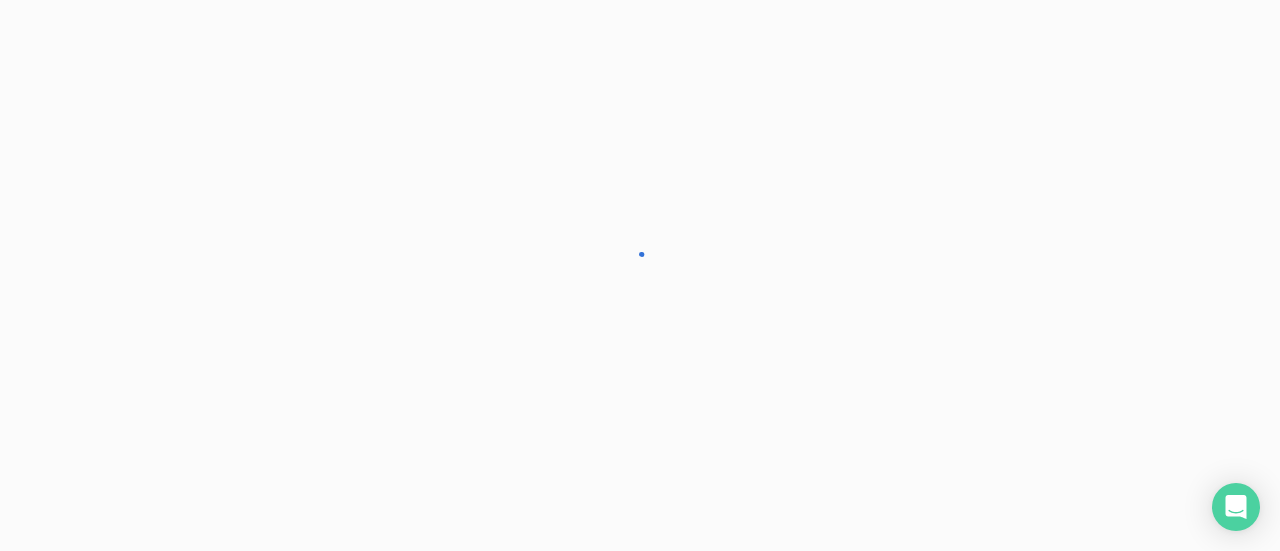 scroll, scrollTop: 0, scrollLeft: 0, axis: both 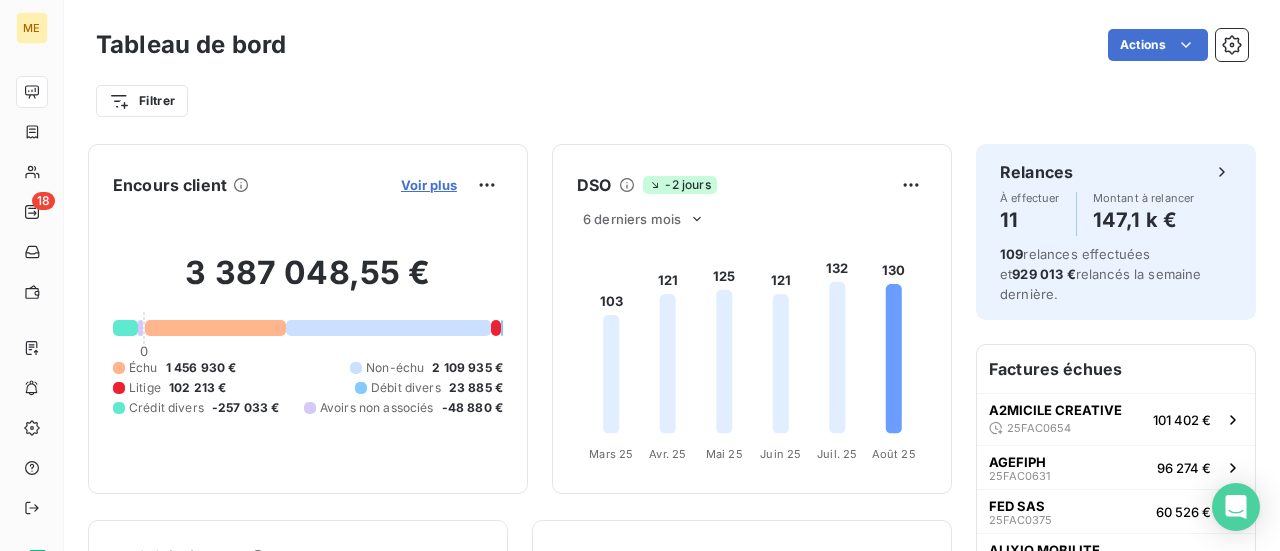 click on "Voir plus" at bounding box center [429, 185] 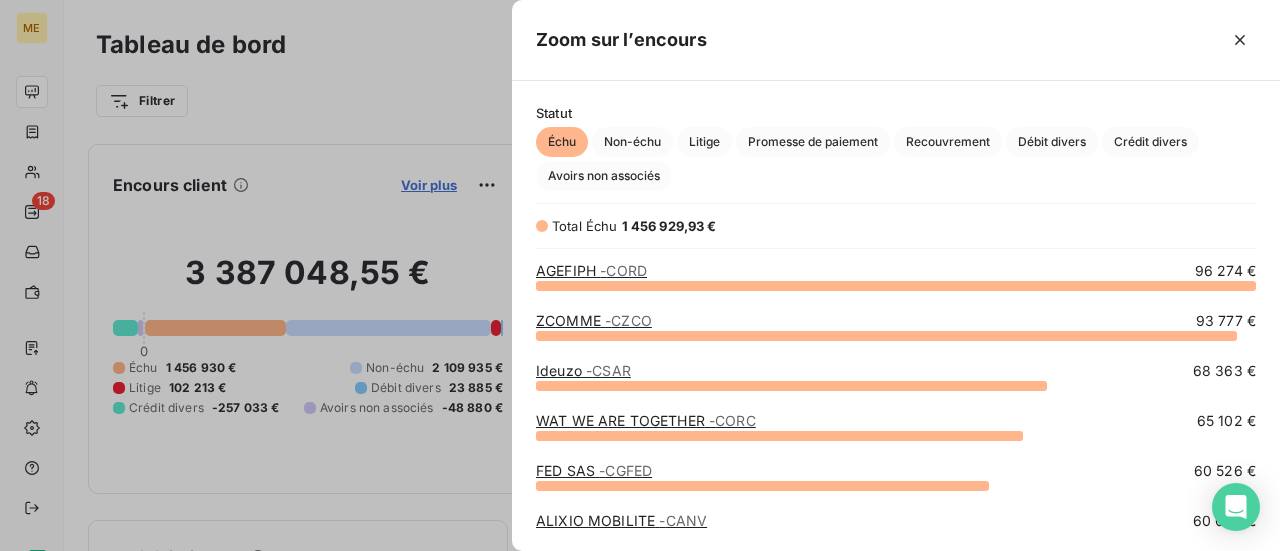 scroll, scrollTop: 16, scrollLeft: 16, axis: both 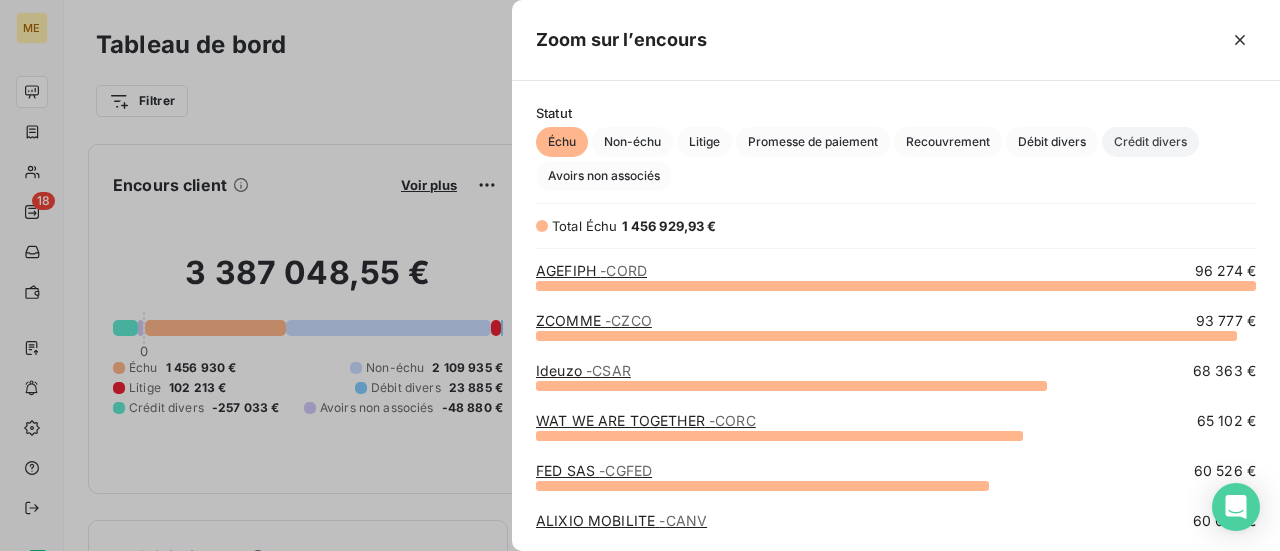 click on "Crédit divers" at bounding box center (1150, 142) 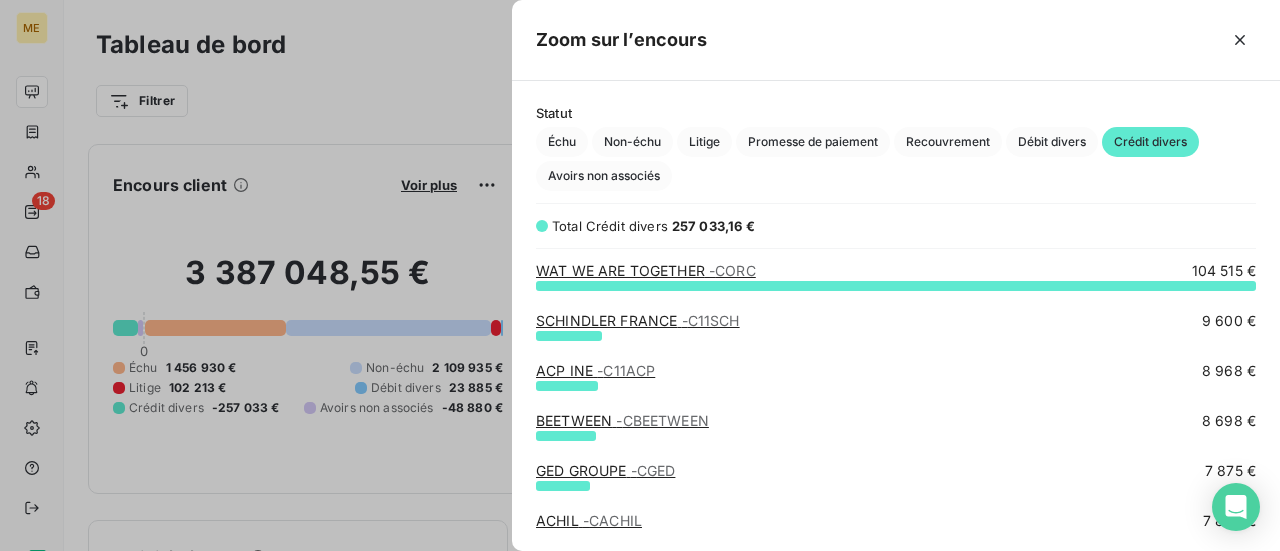 scroll, scrollTop: 16, scrollLeft: 16, axis: both 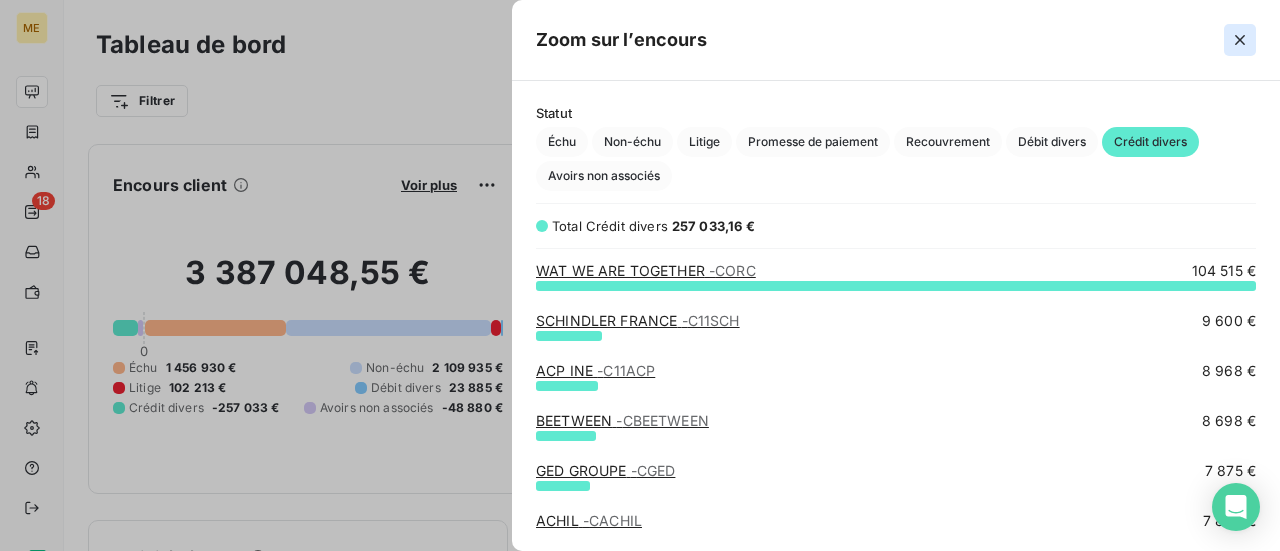 click 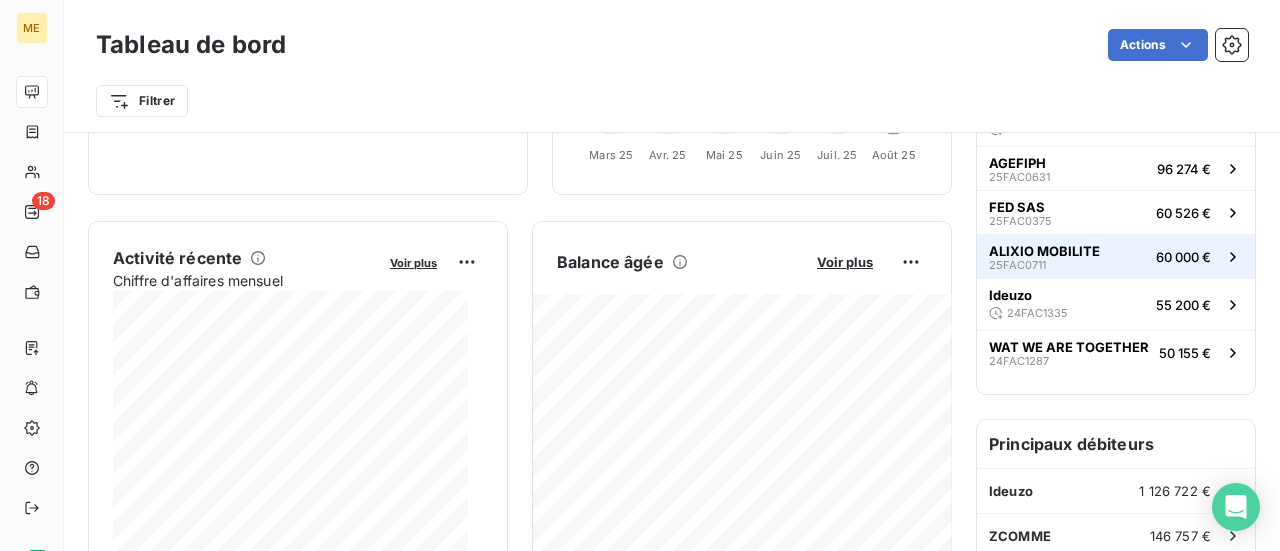 scroll, scrollTop: 200, scrollLeft: 0, axis: vertical 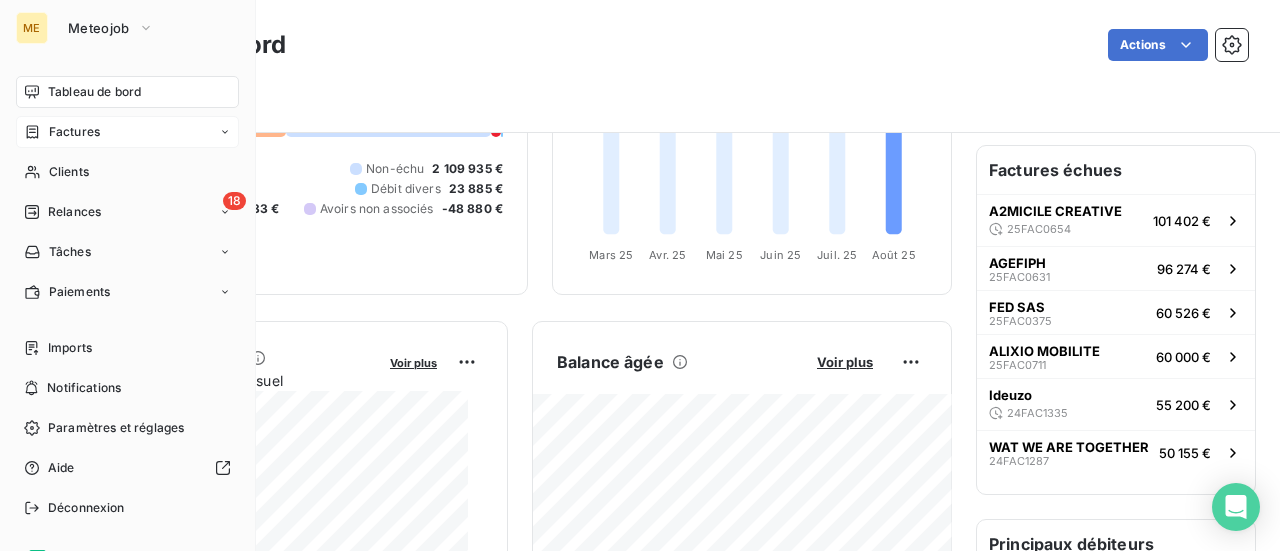 click on "Factures" at bounding box center [74, 132] 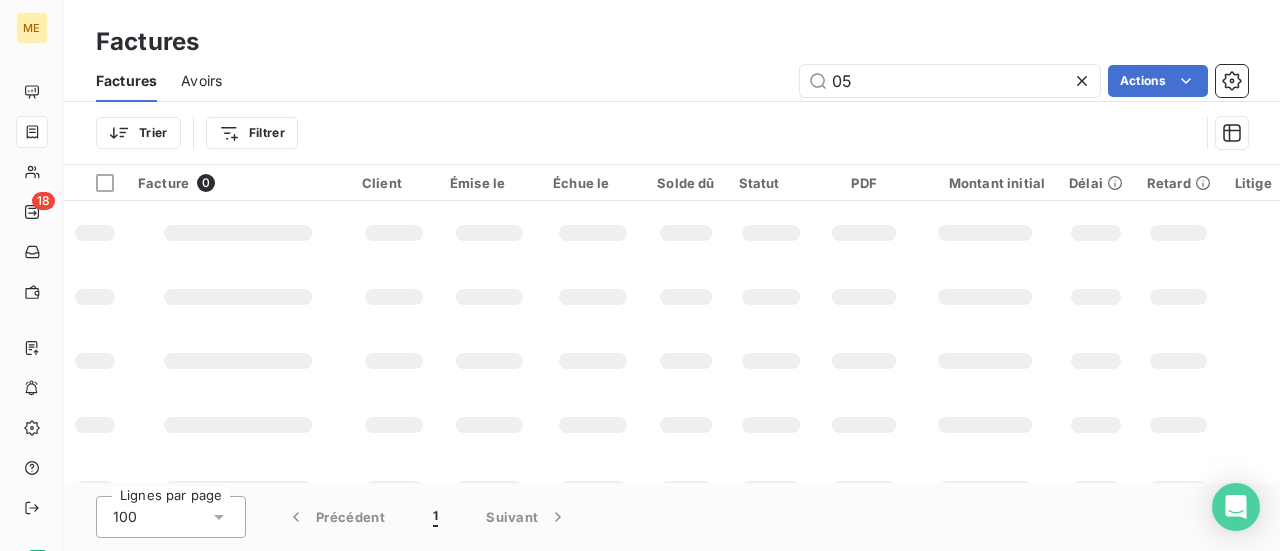 type on "0" 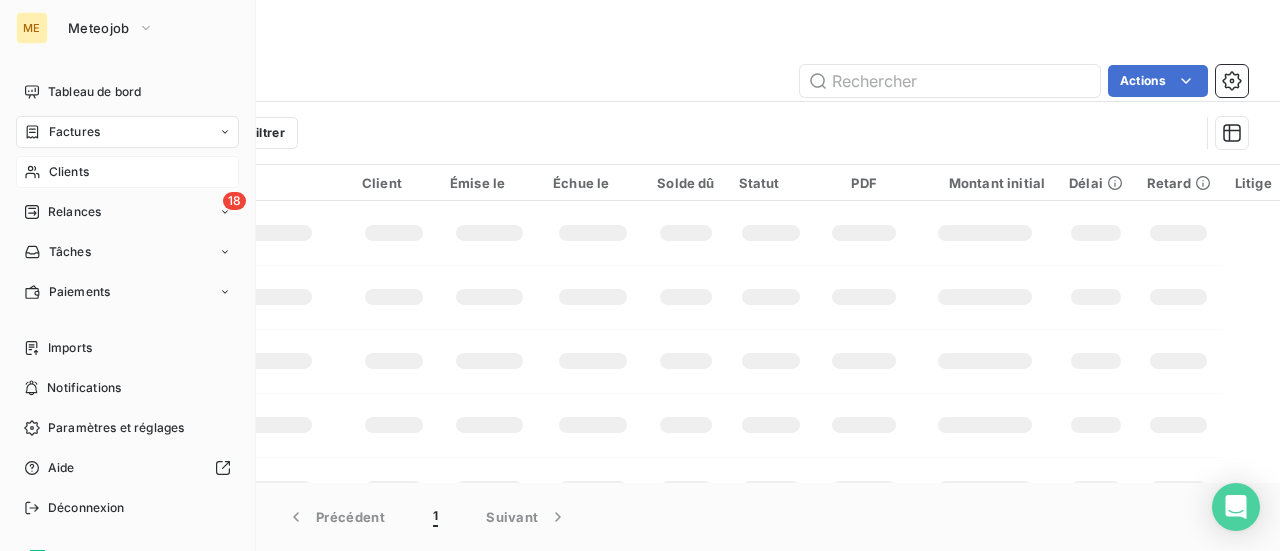 type 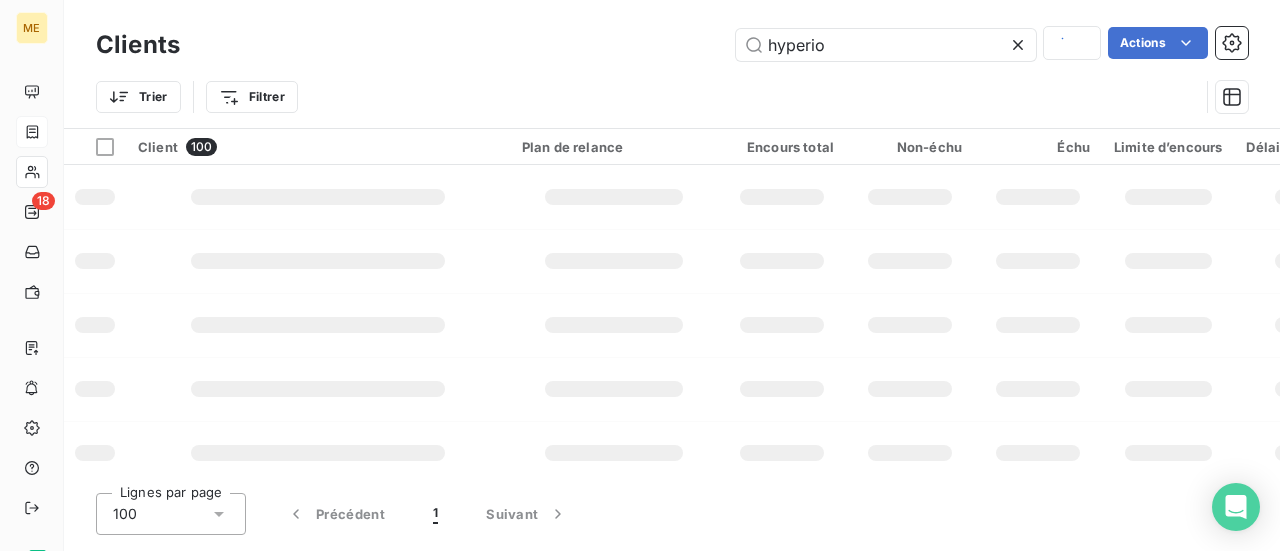 type 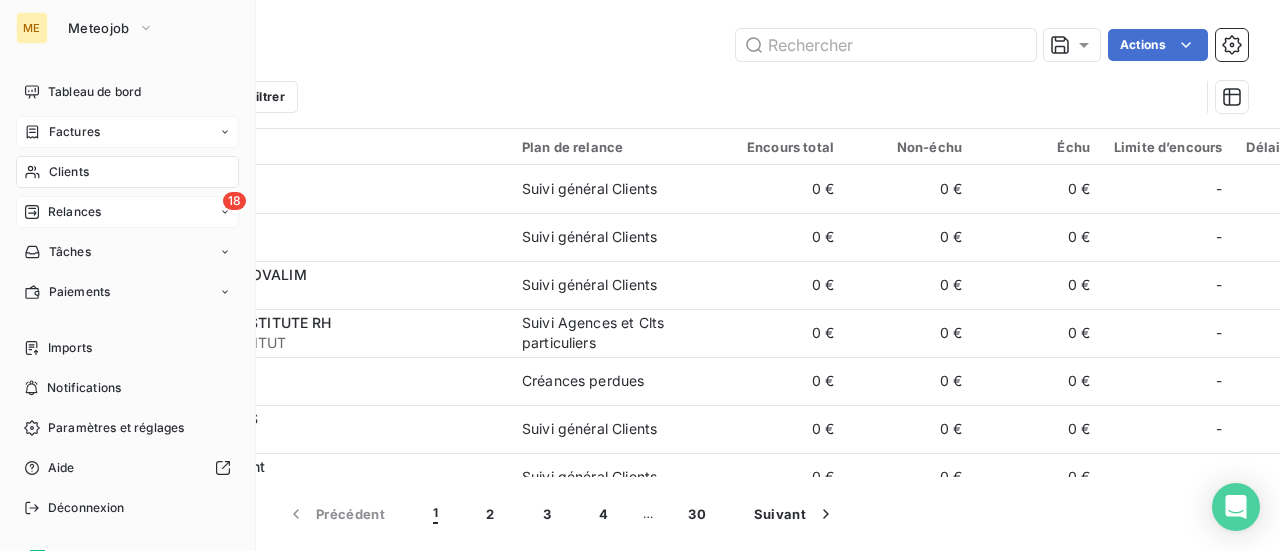 click on "Relances" at bounding box center [74, 212] 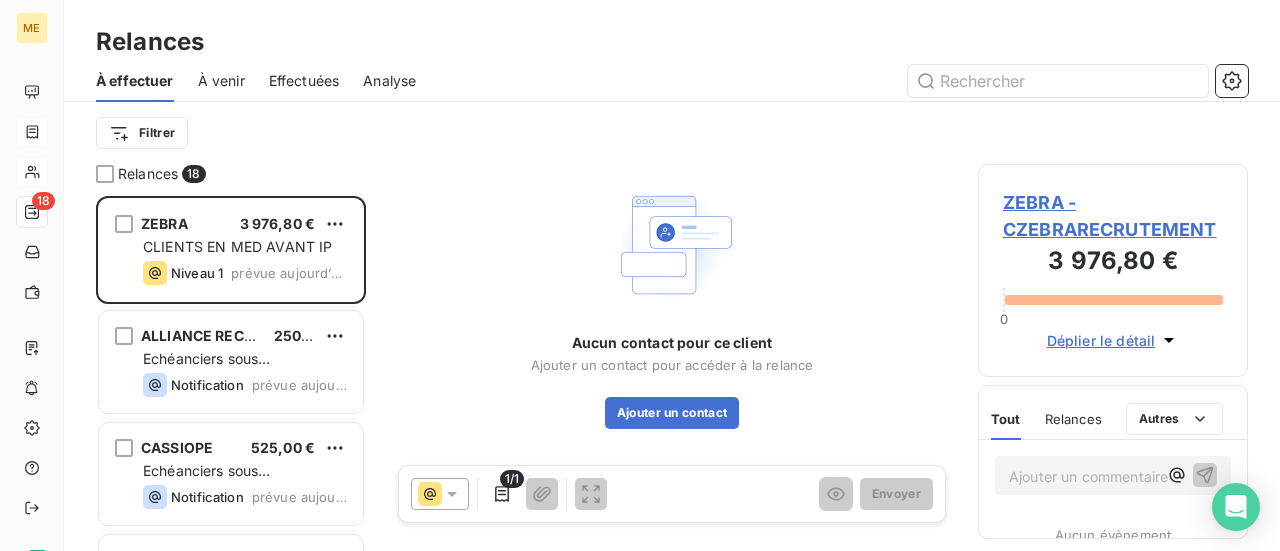 scroll, scrollTop: 16, scrollLeft: 16, axis: both 